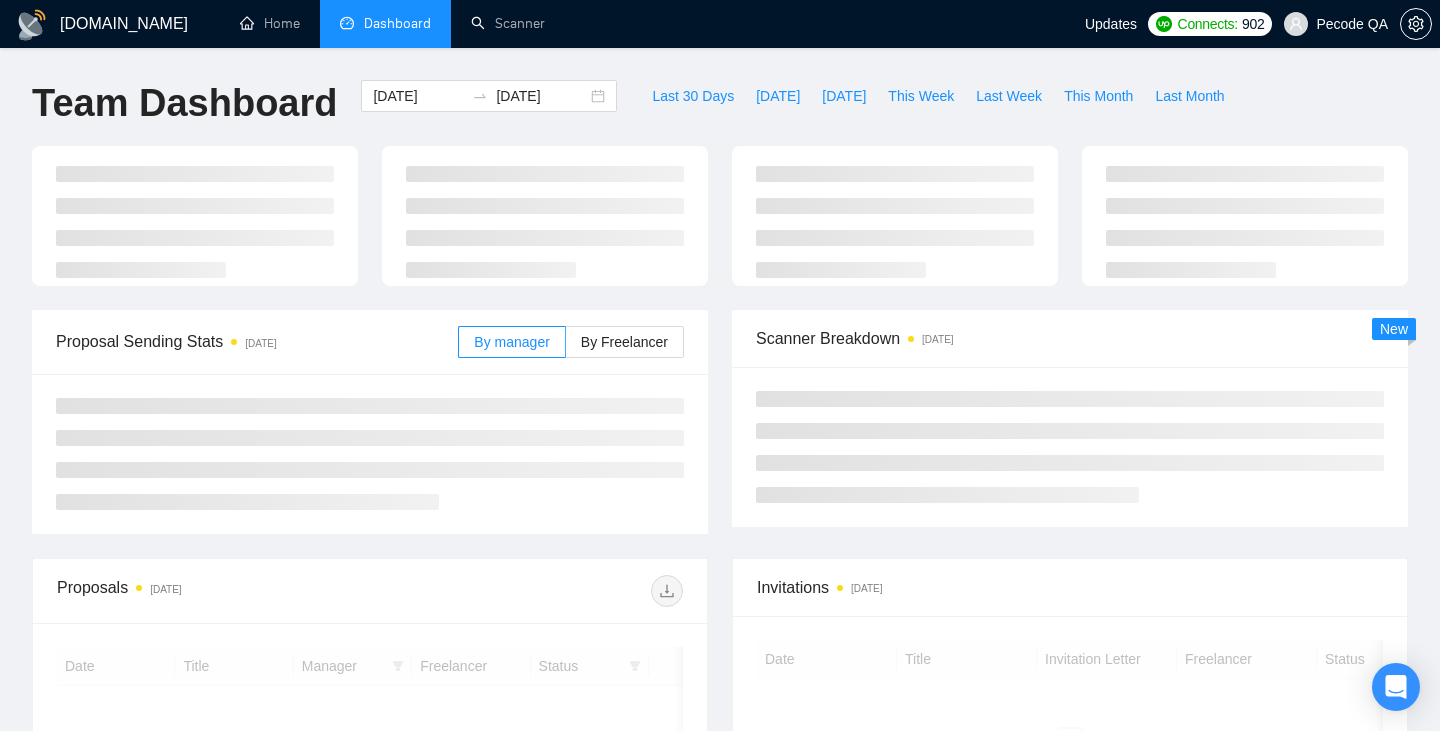 scroll, scrollTop: 0, scrollLeft: 0, axis: both 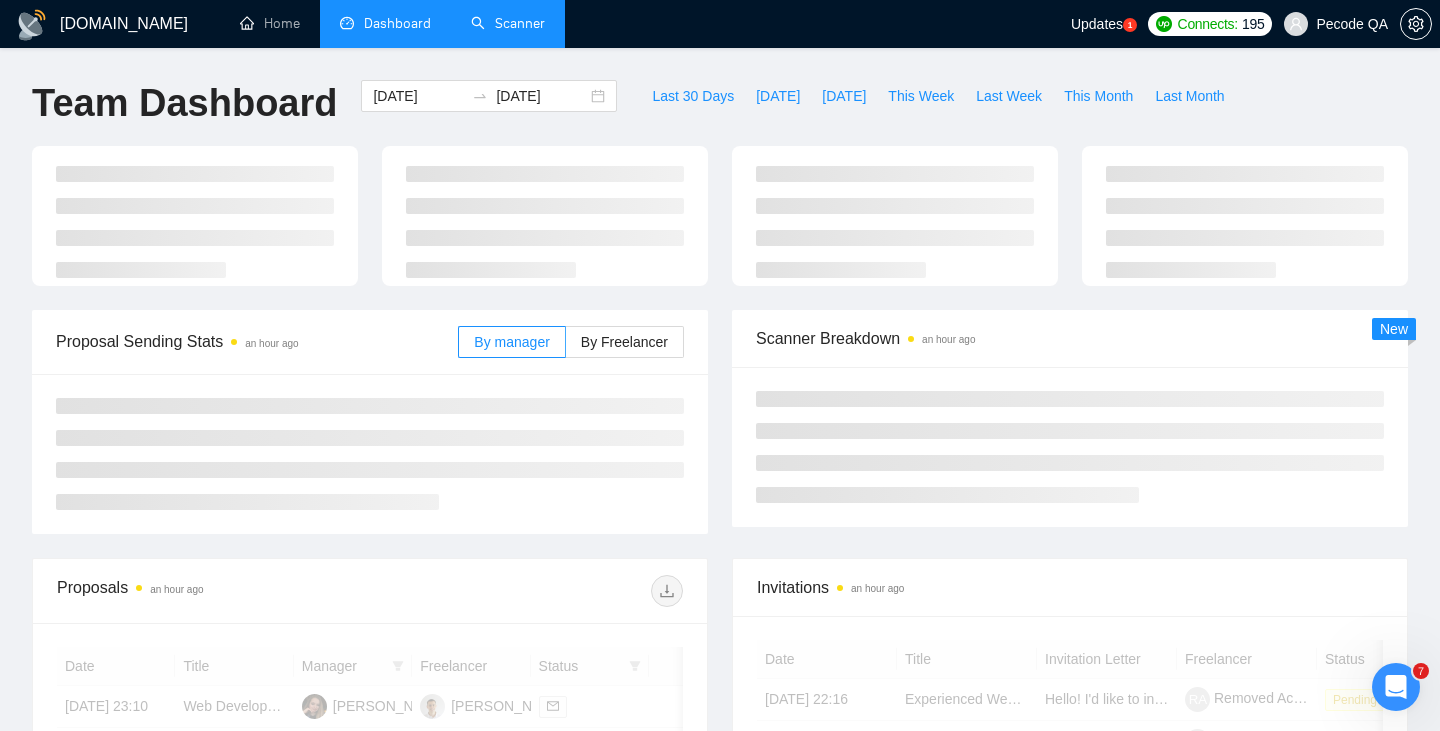 click on "Scanner" at bounding box center (508, 23) 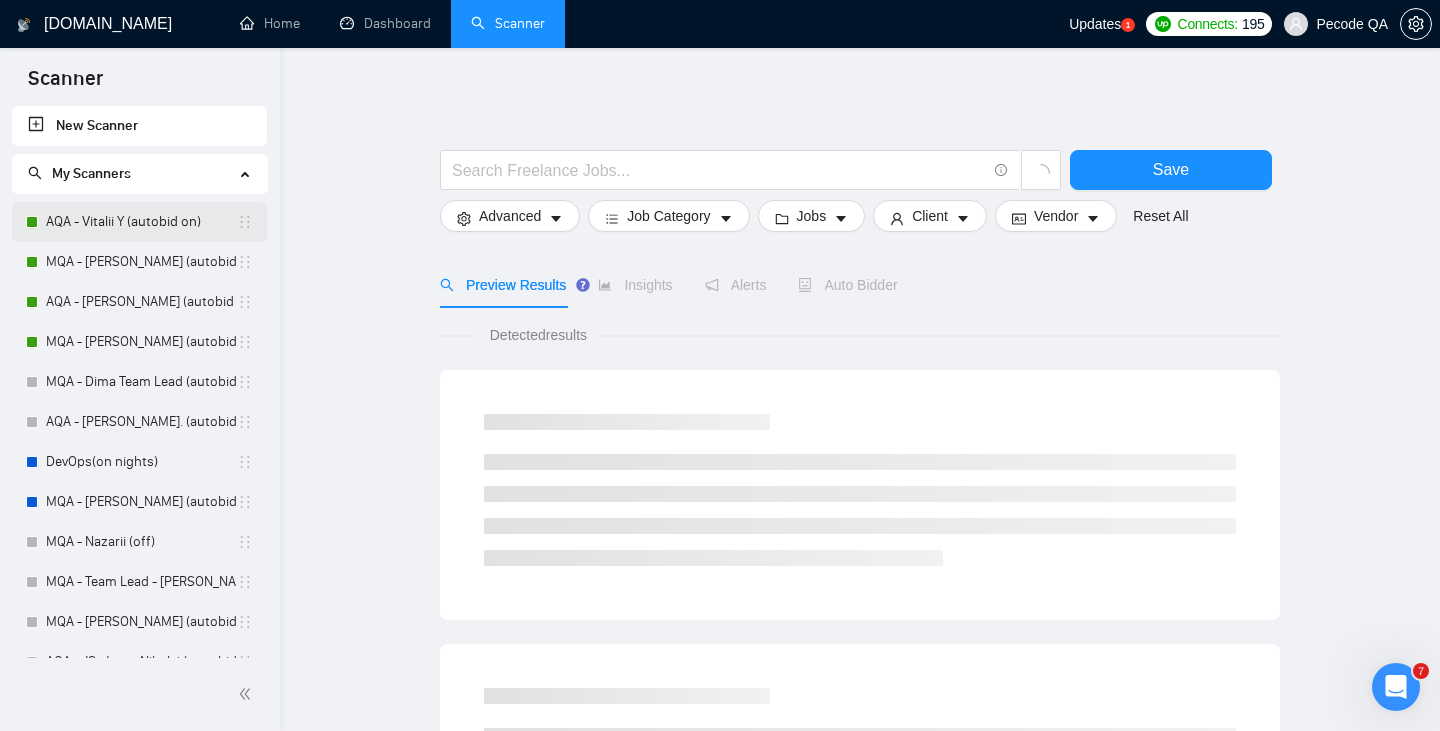 click on "AQA - Vitalii Y (autobid on)" at bounding box center (141, 222) 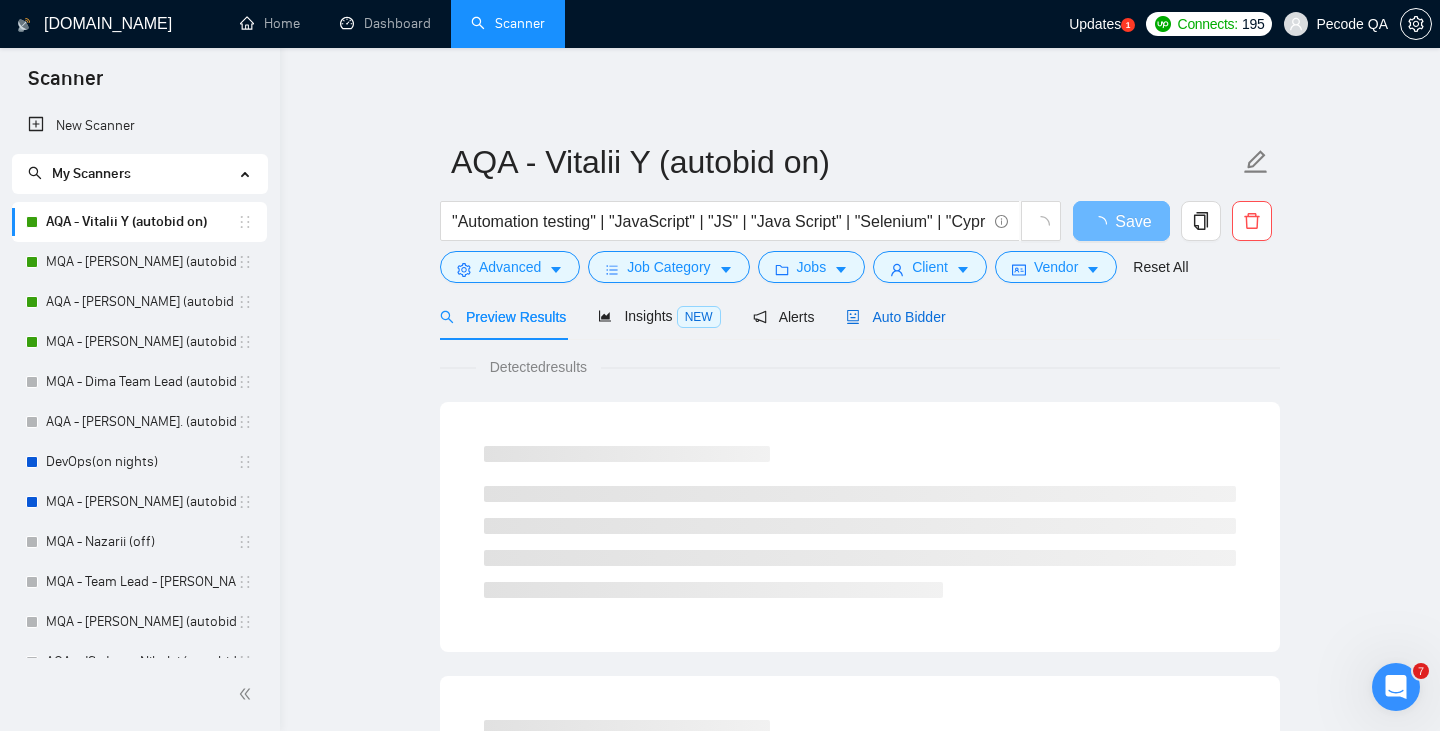 click on "Auto Bidder" at bounding box center [895, 317] 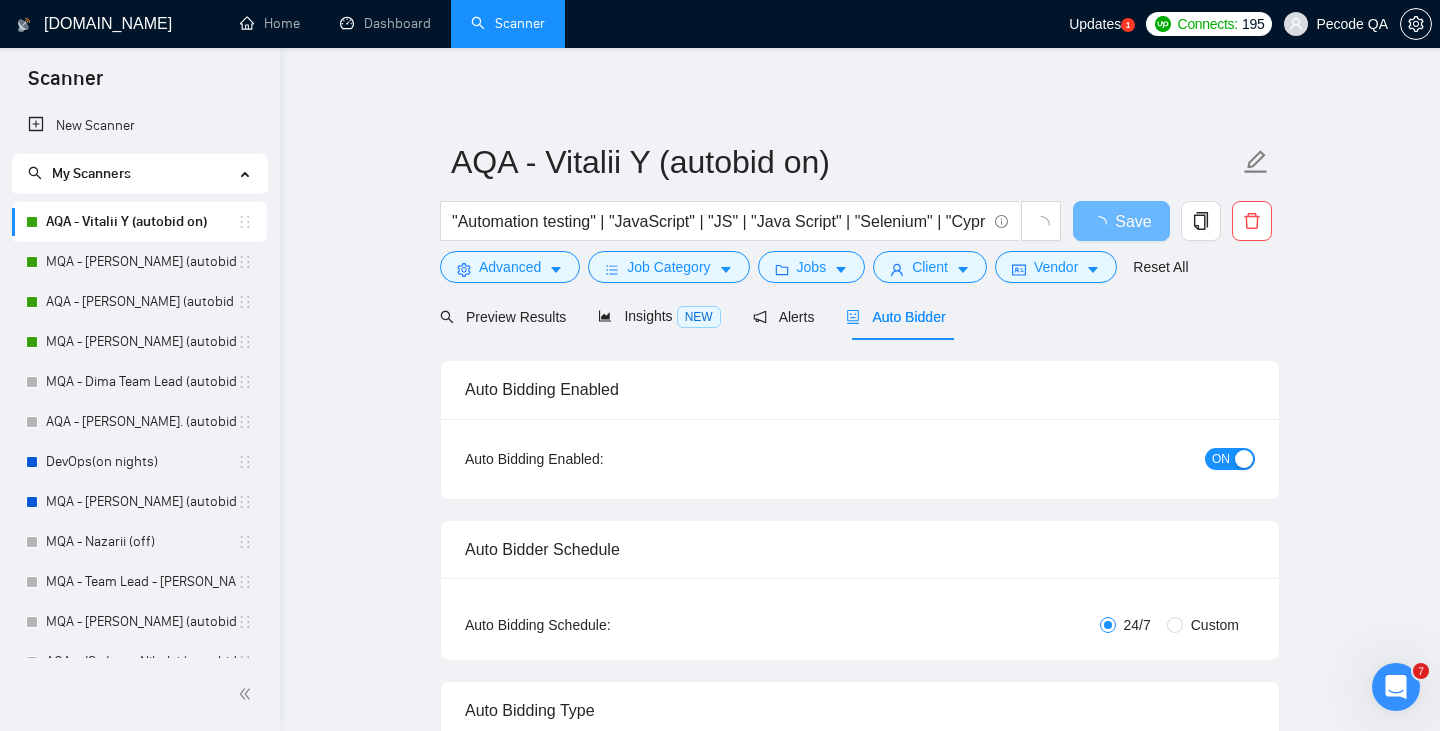 type 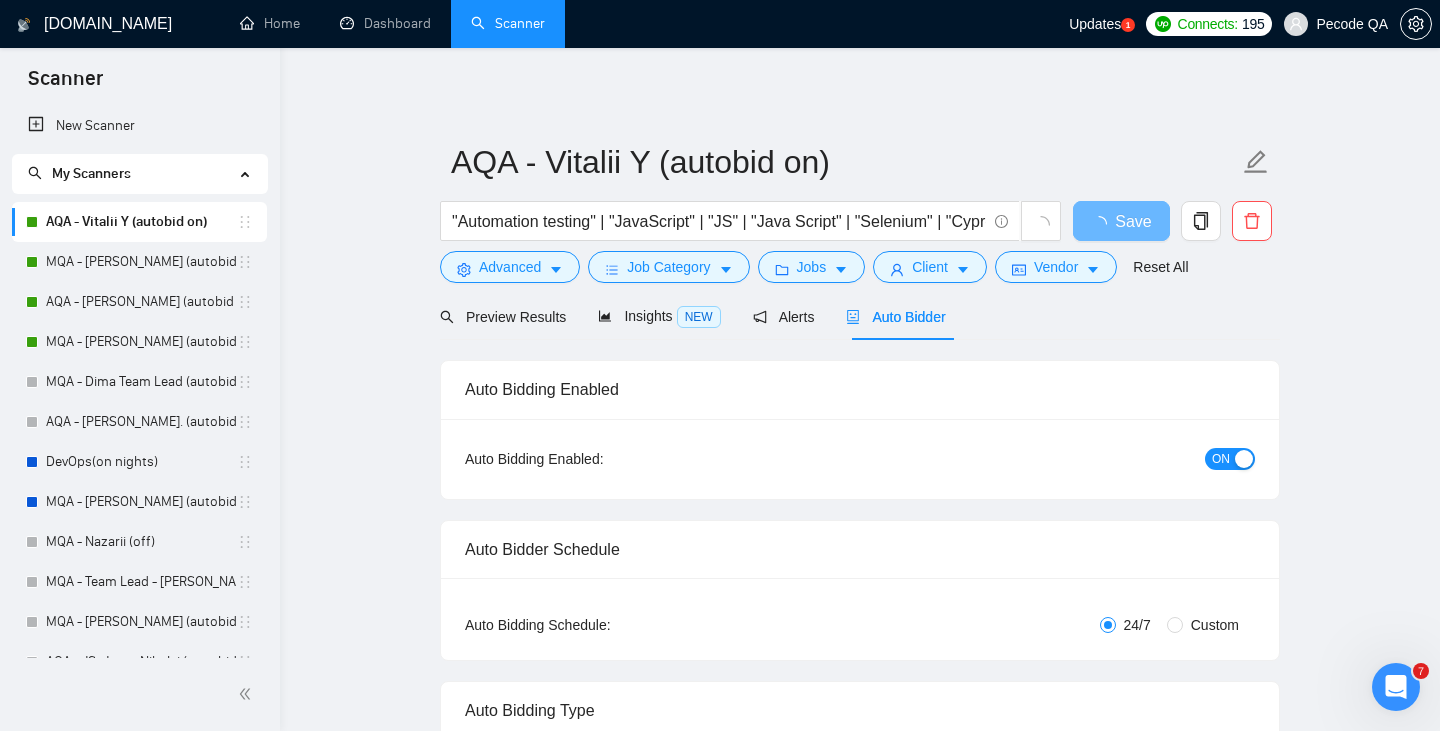 radio on "false" 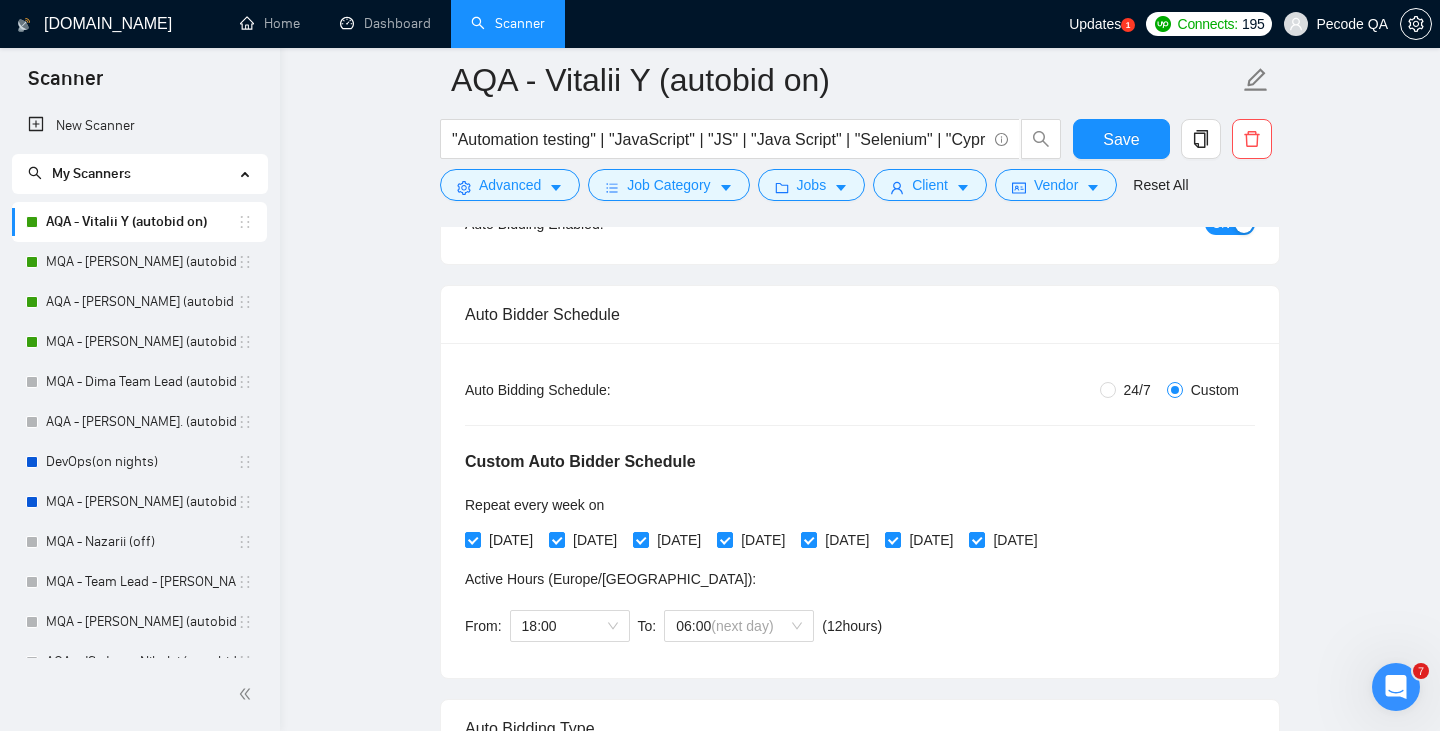 scroll, scrollTop: 250, scrollLeft: 0, axis: vertical 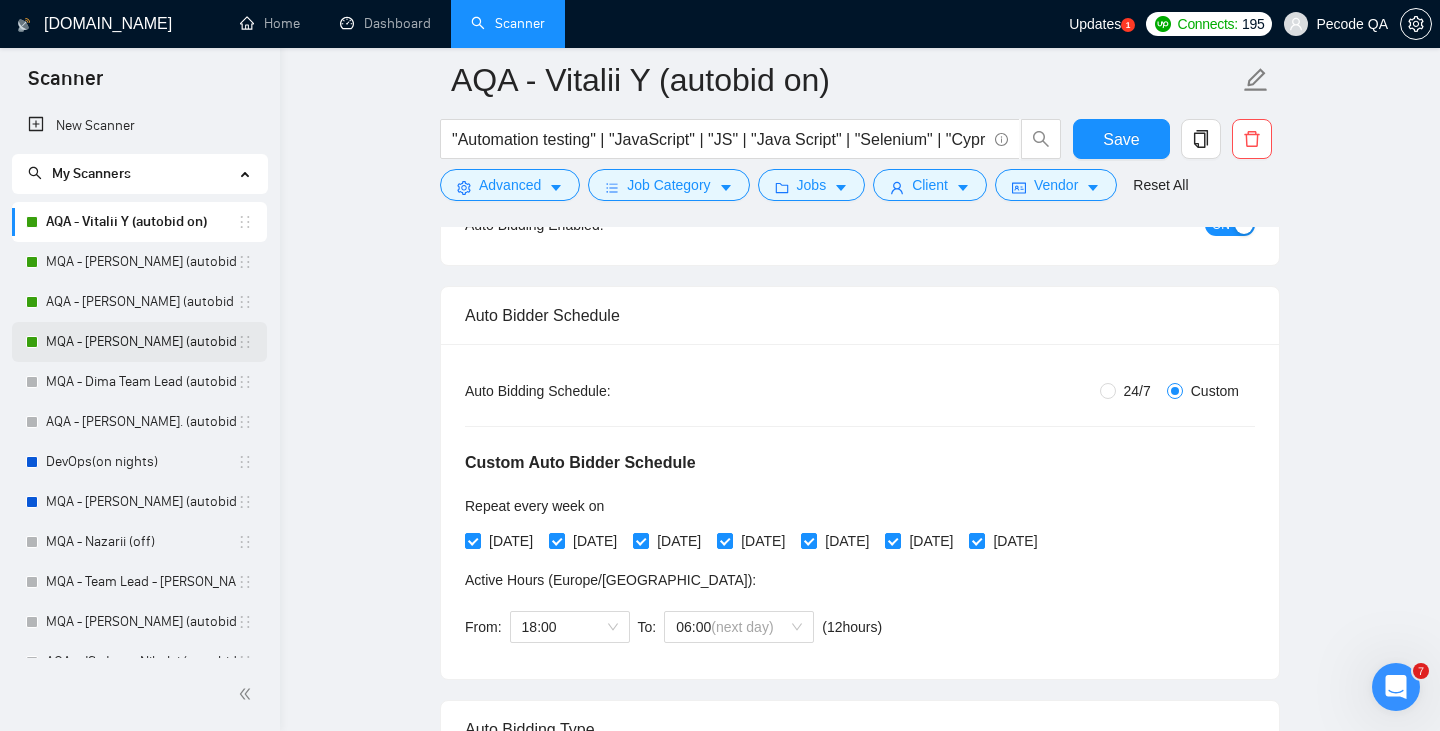 click on "MQA - [PERSON_NAME] (autobid night on)" at bounding box center (141, 342) 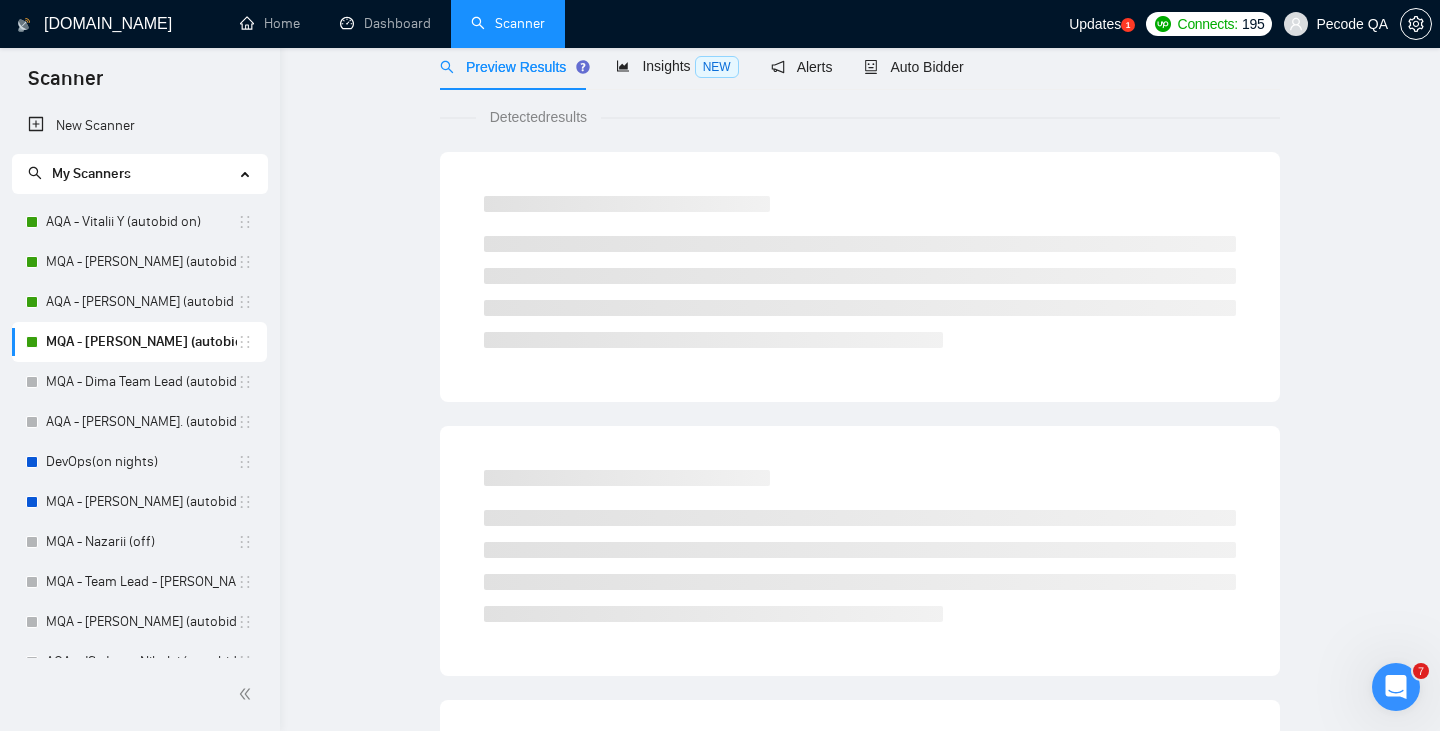 scroll, scrollTop: 0, scrollLeft: 0, axis: both 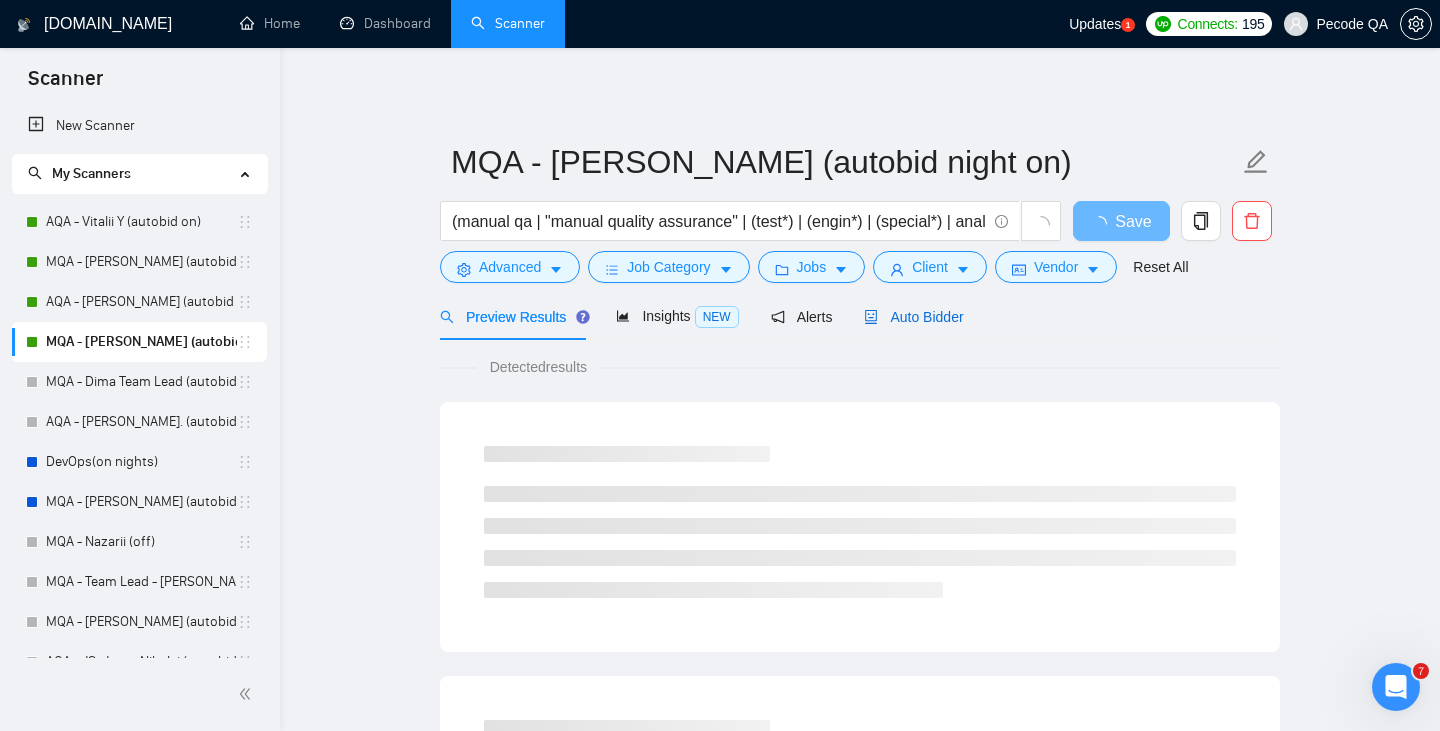 click on "Auto Bidder" at bounding box center [913, 317] 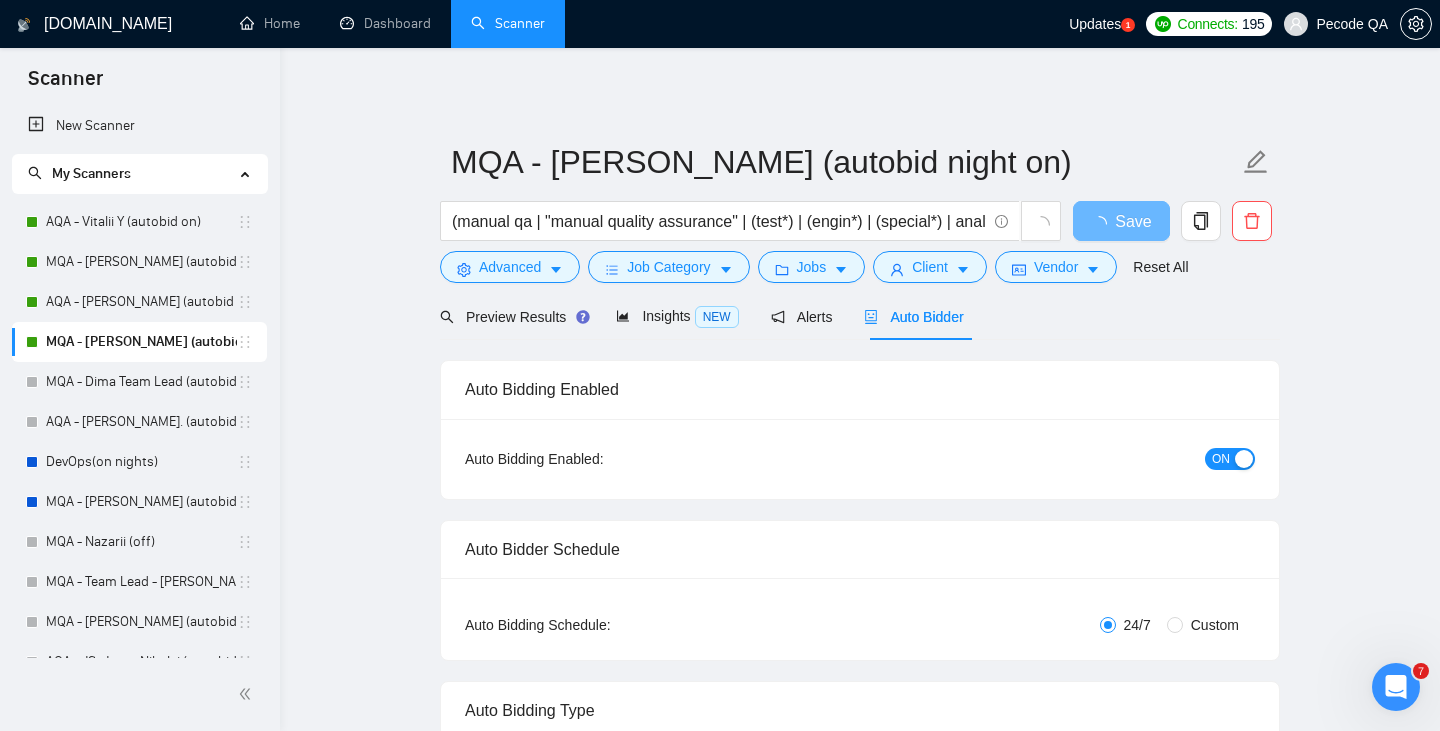 type 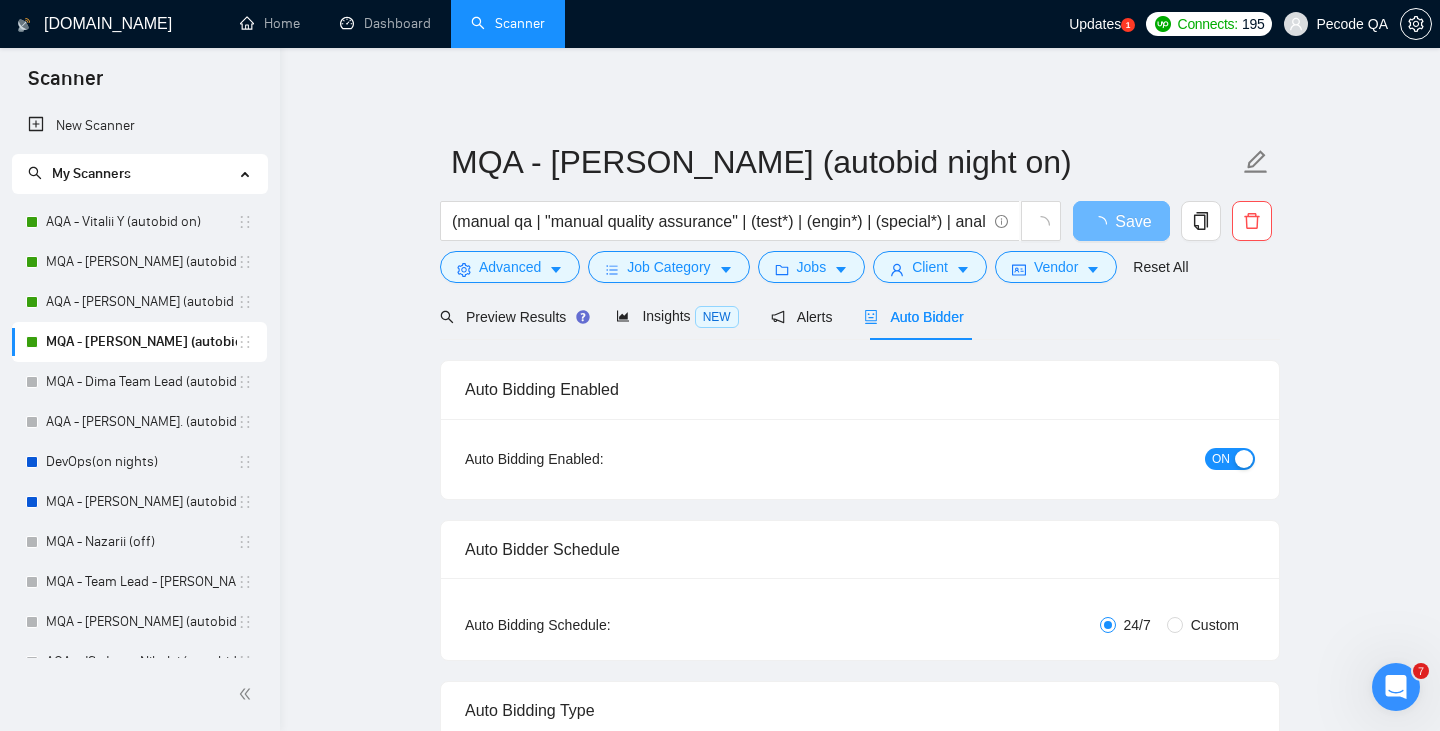 radio on "false" 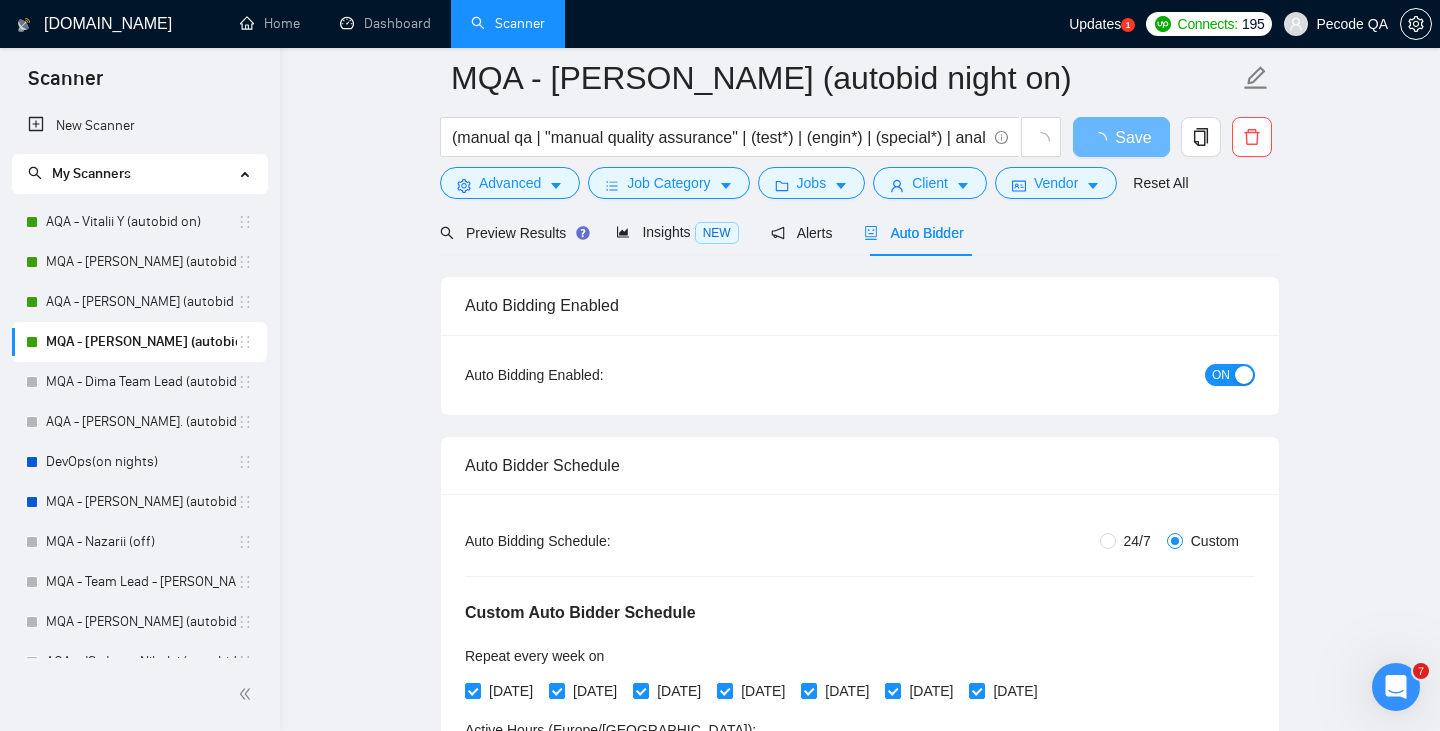 scroll, scrollTop: 310, scrollLeft: 0, axis: vertical 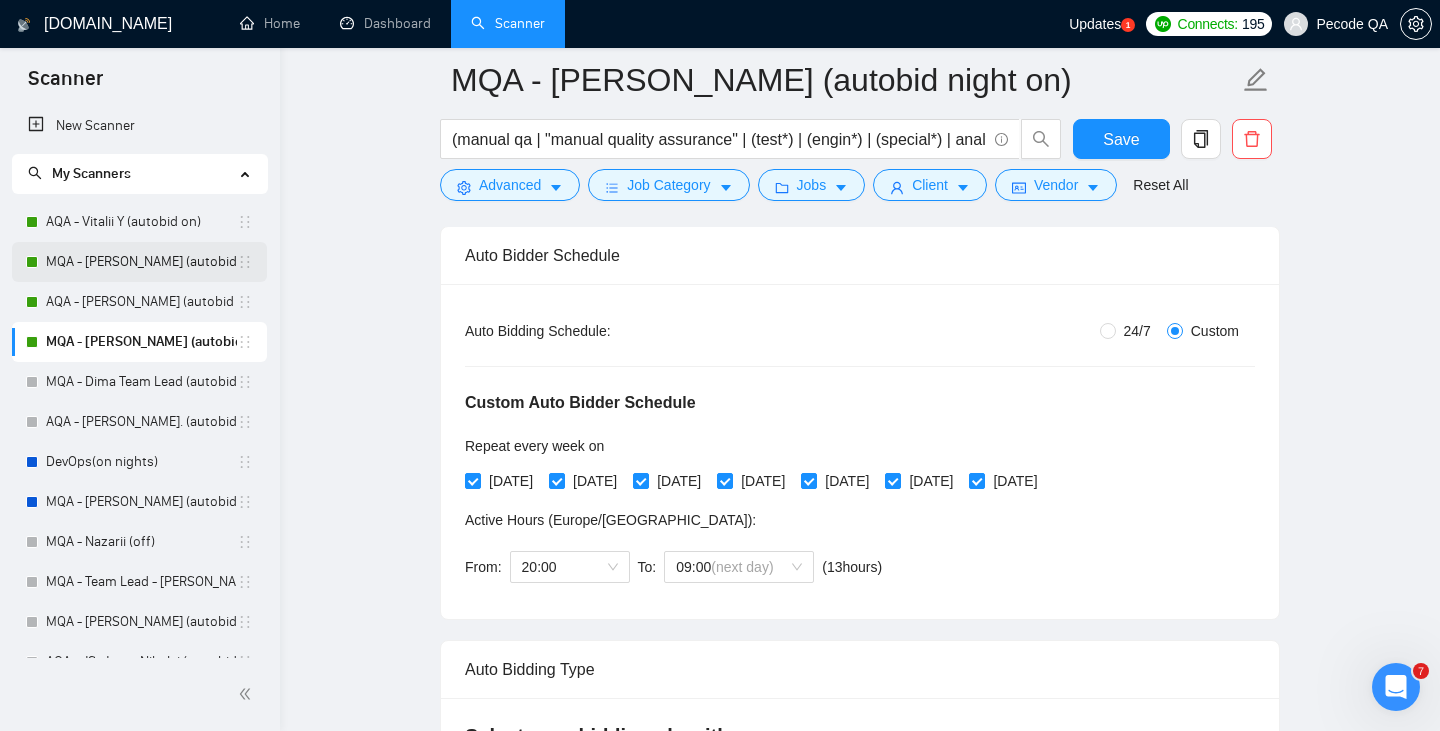 click on "MQA - [PERSON_NAME] (autobid night on )" at bounding box center (141, 262) 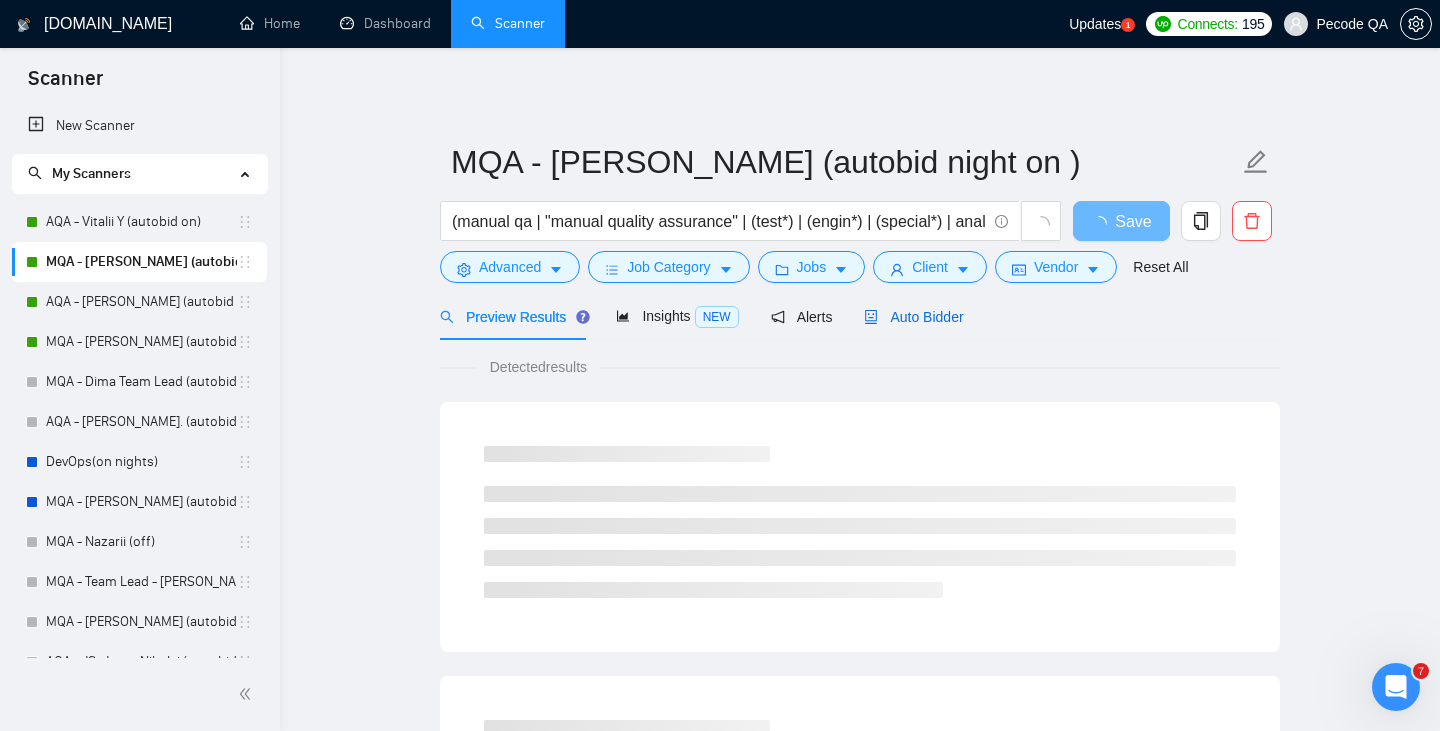 click on "Auto Bidder" at bounding box center [913, 317] 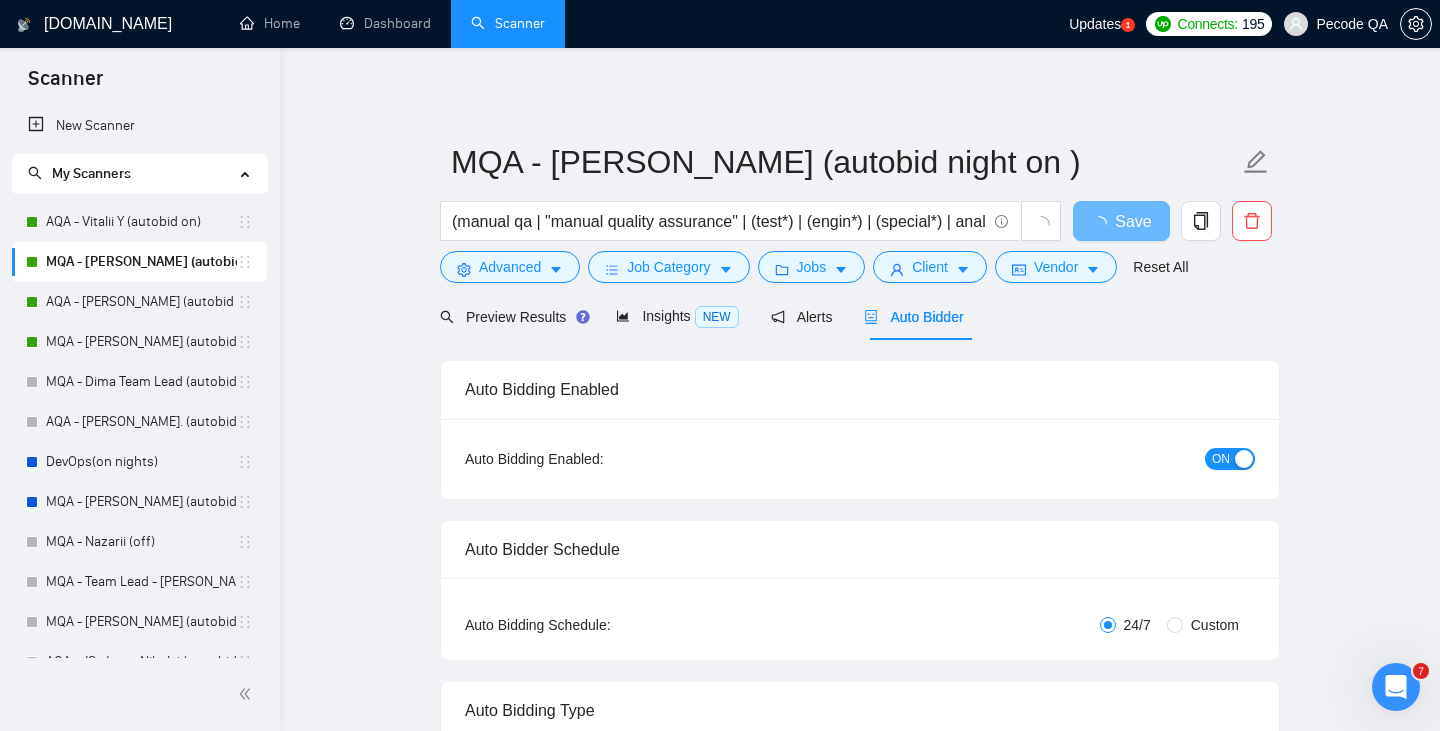 type 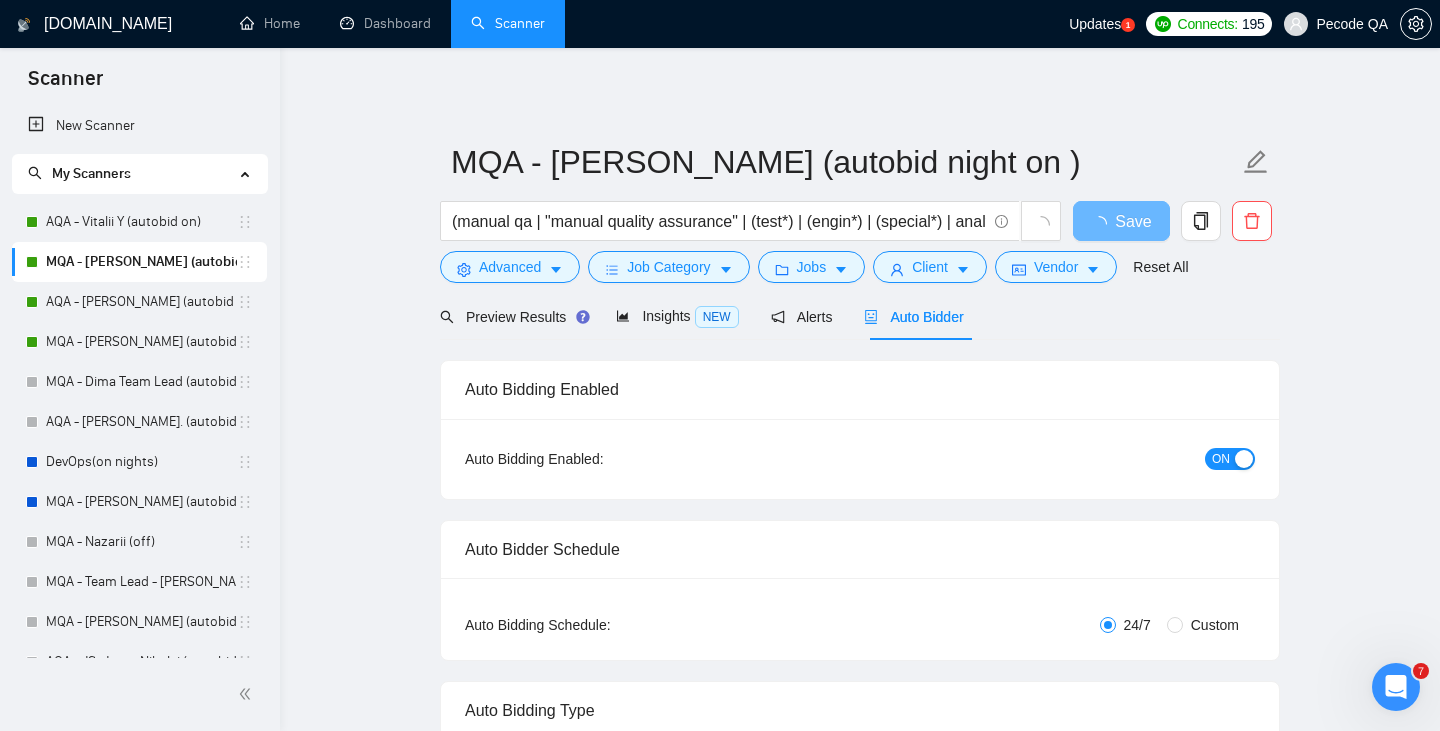 radio on "false" 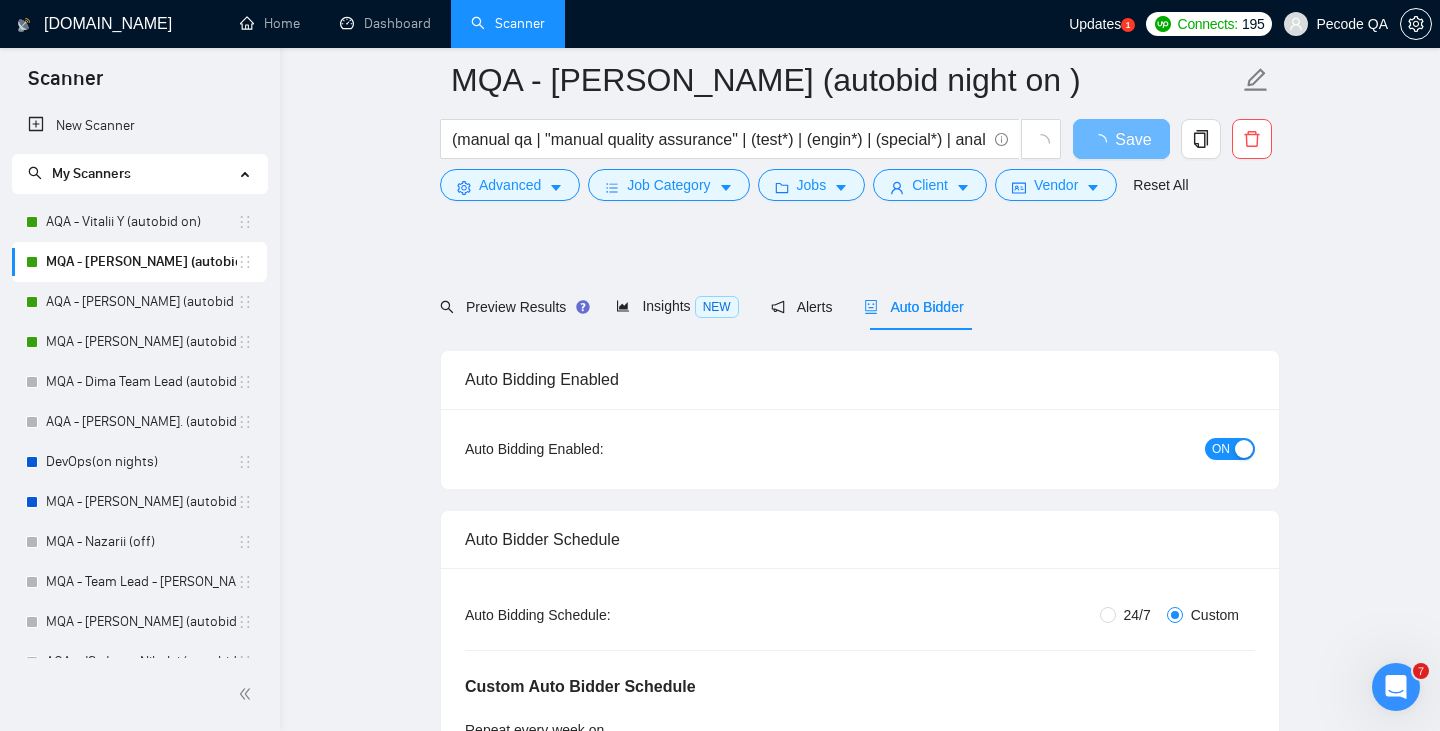 scroll, scrollTop: 344, scrollLeft: 0, axis: vertical 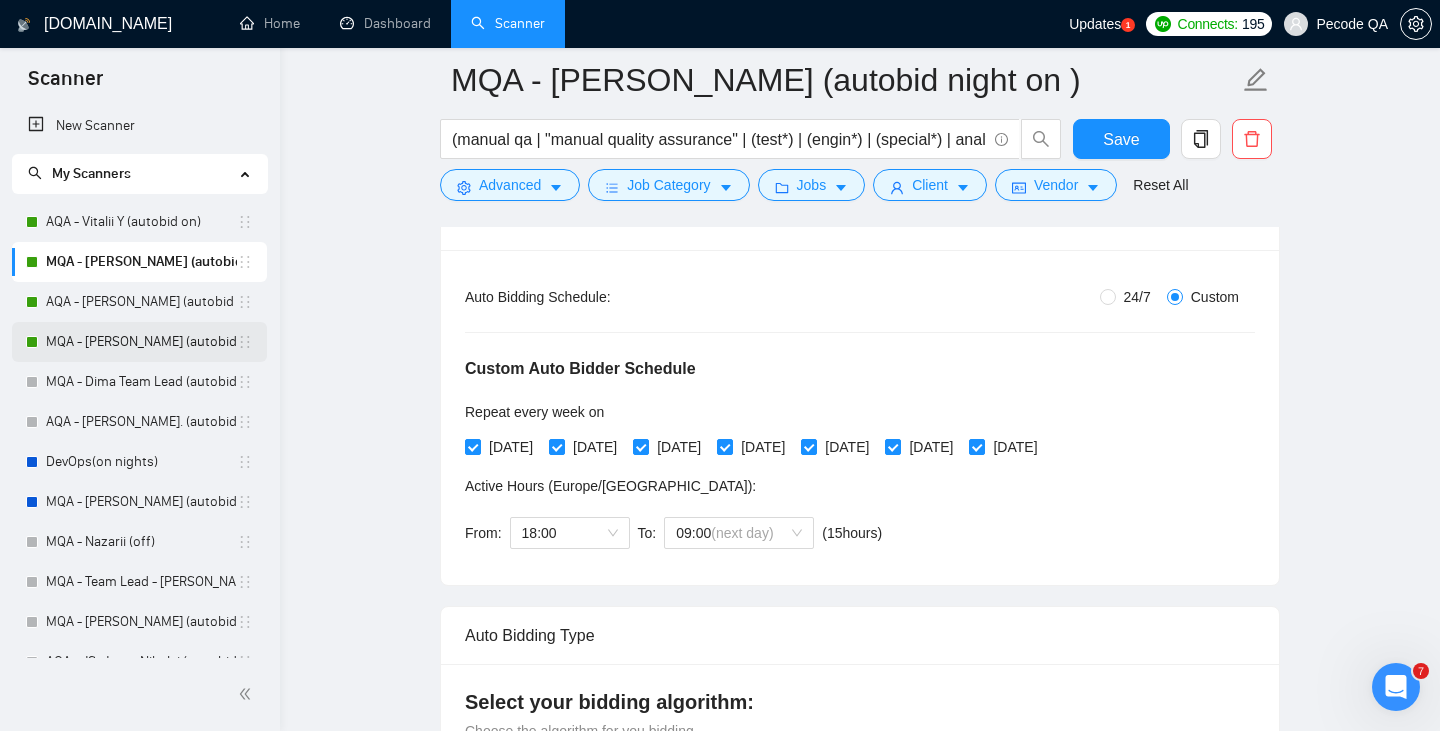 click on "MQA - [PERSON_NAME] (autobid night on)" at bounding box center (141, 342) 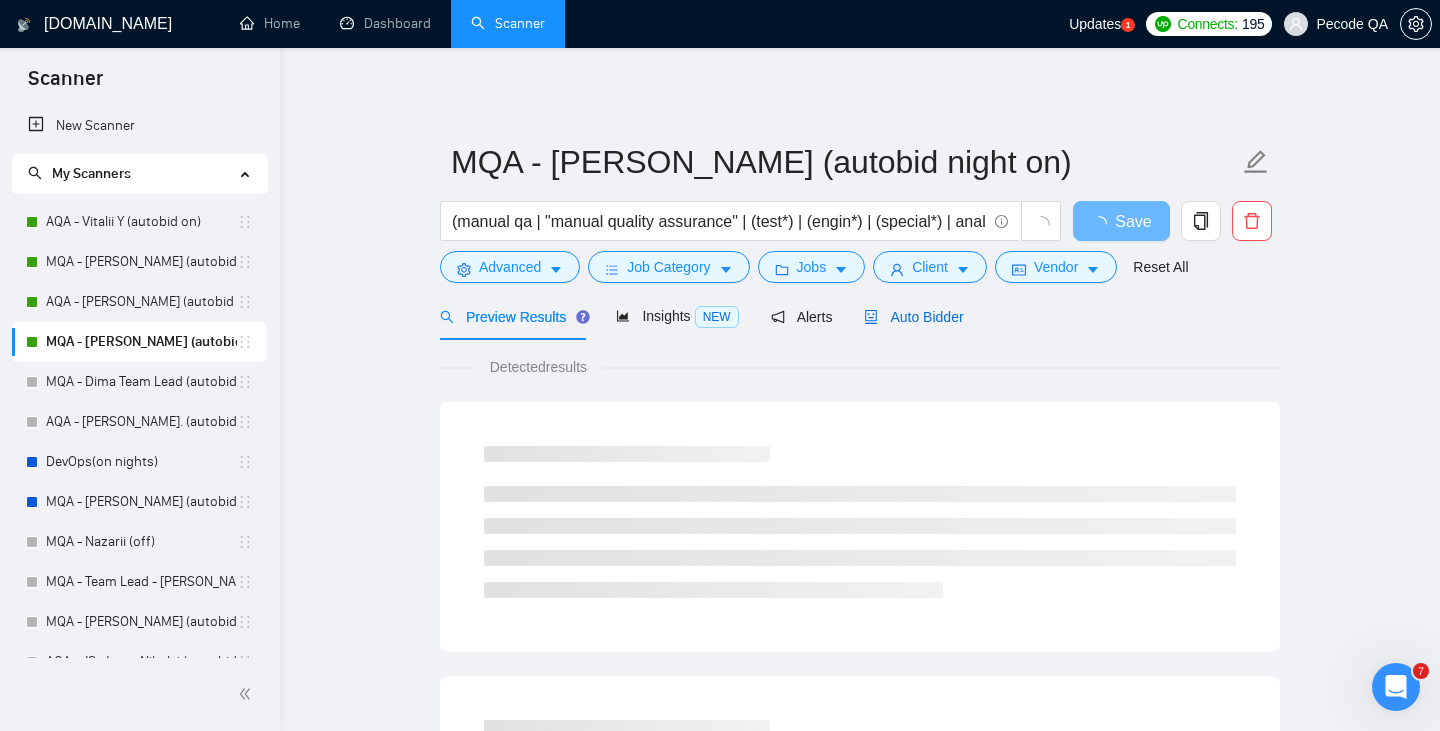click on "Auto Bidder" at bounding box center [913, 317] 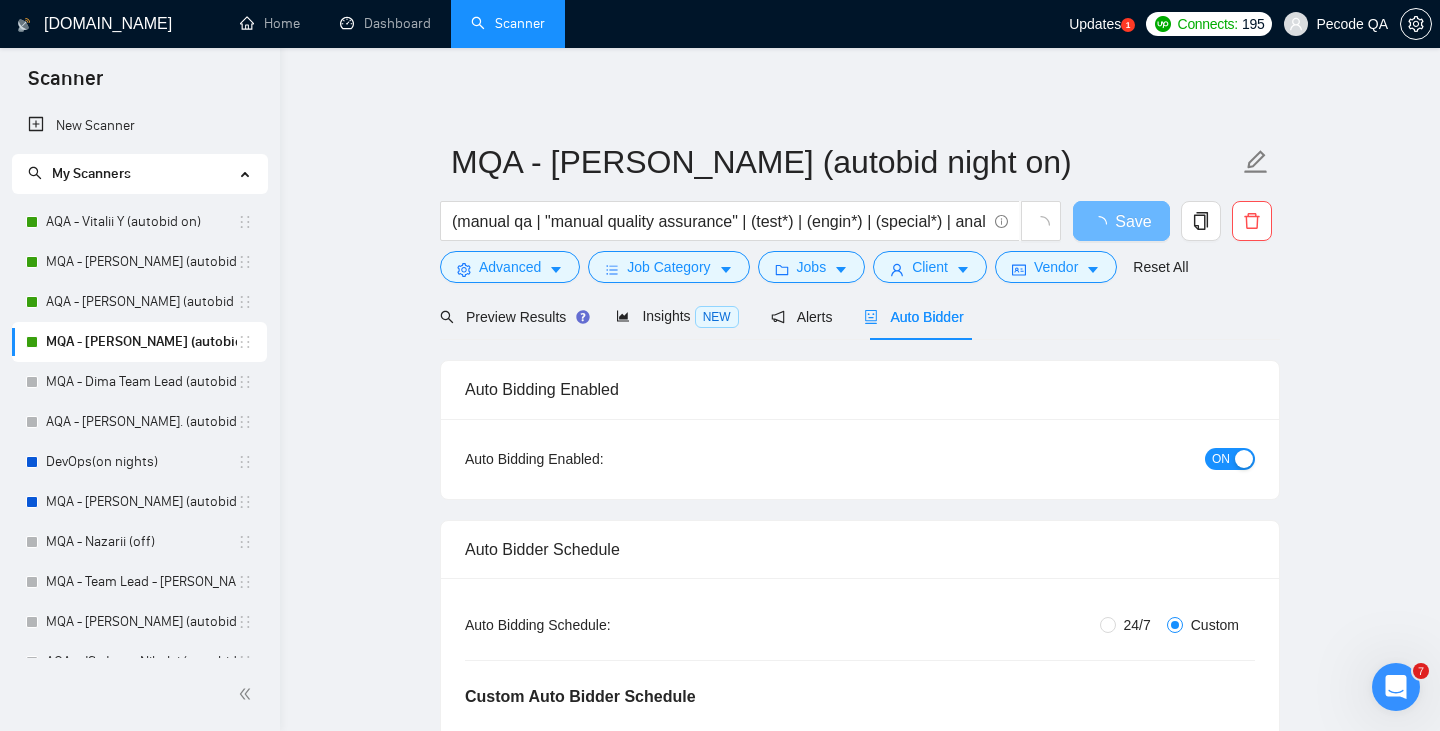 type 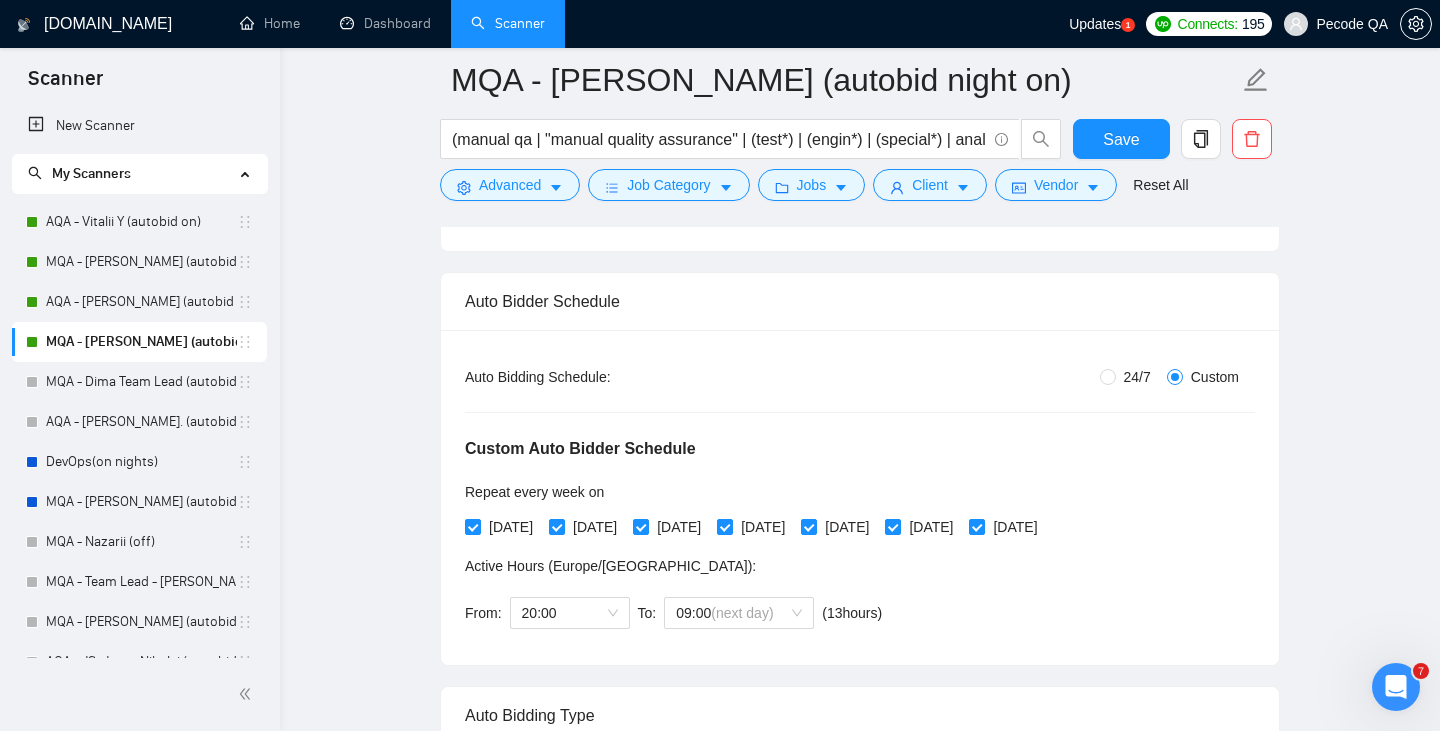 scroll, scrollTop: 269, scrollLeft: 0, axis: vertical 